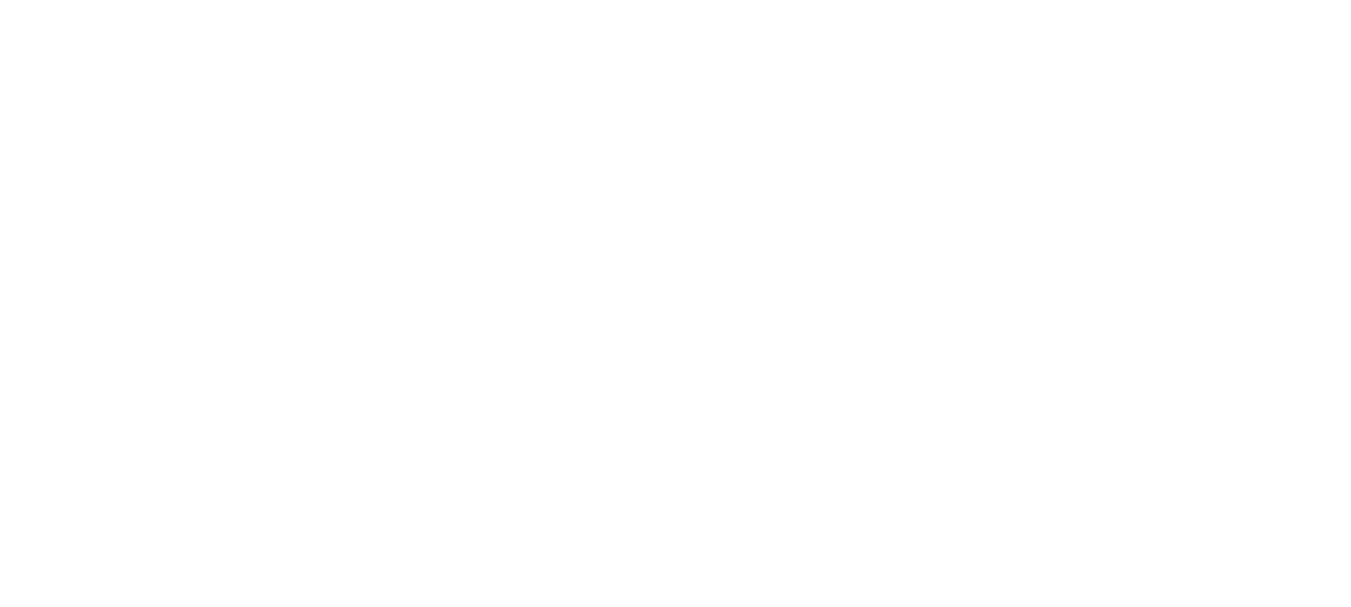 scroll, scrollTop: 0, scrollLeft: 0, axis: both 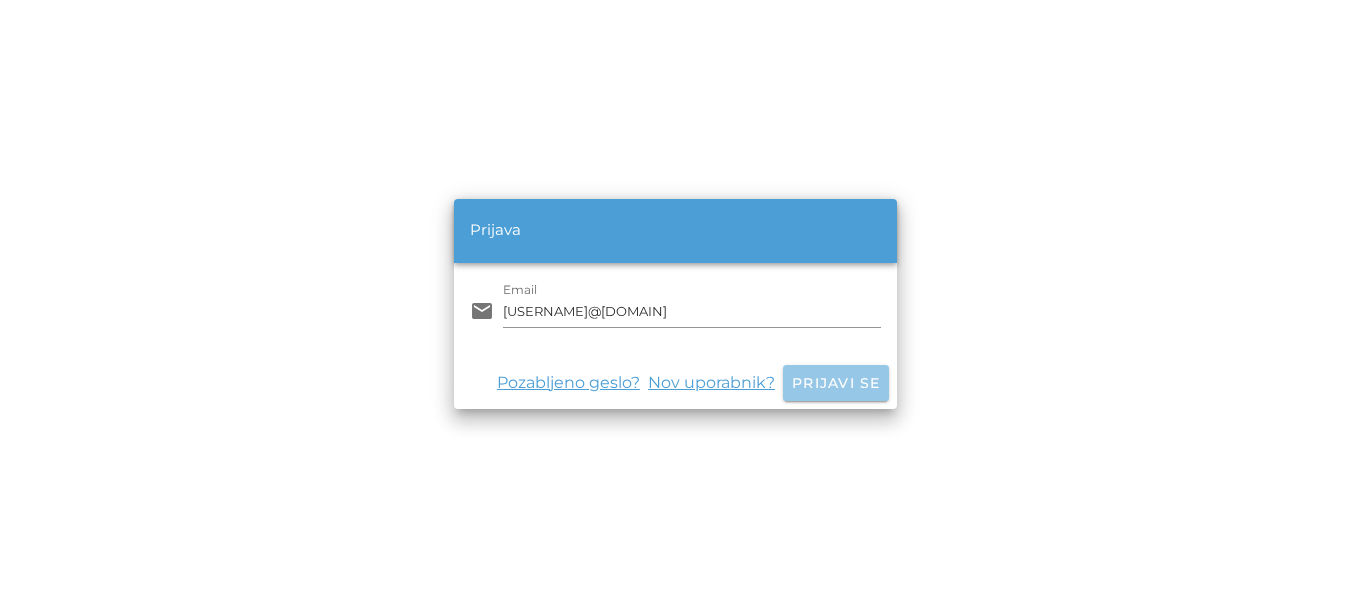 click on "Prijavi se" at bounding box center (836, 383) 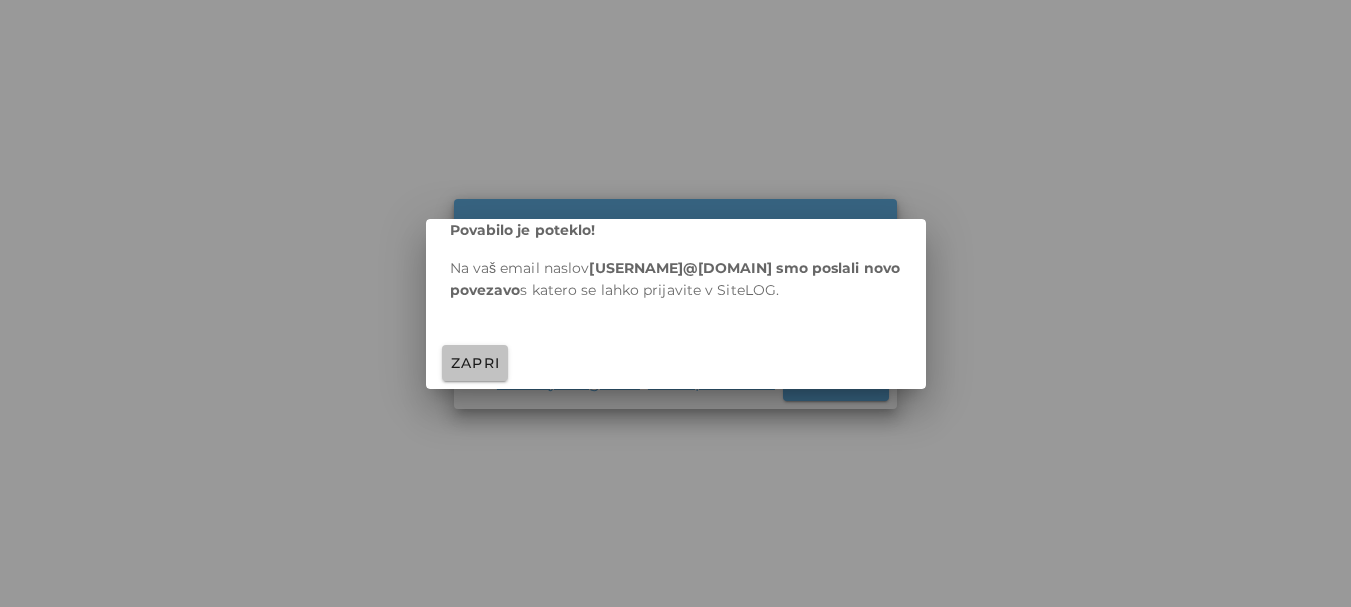 click on "Zapri" at bounding box center (475, 363) 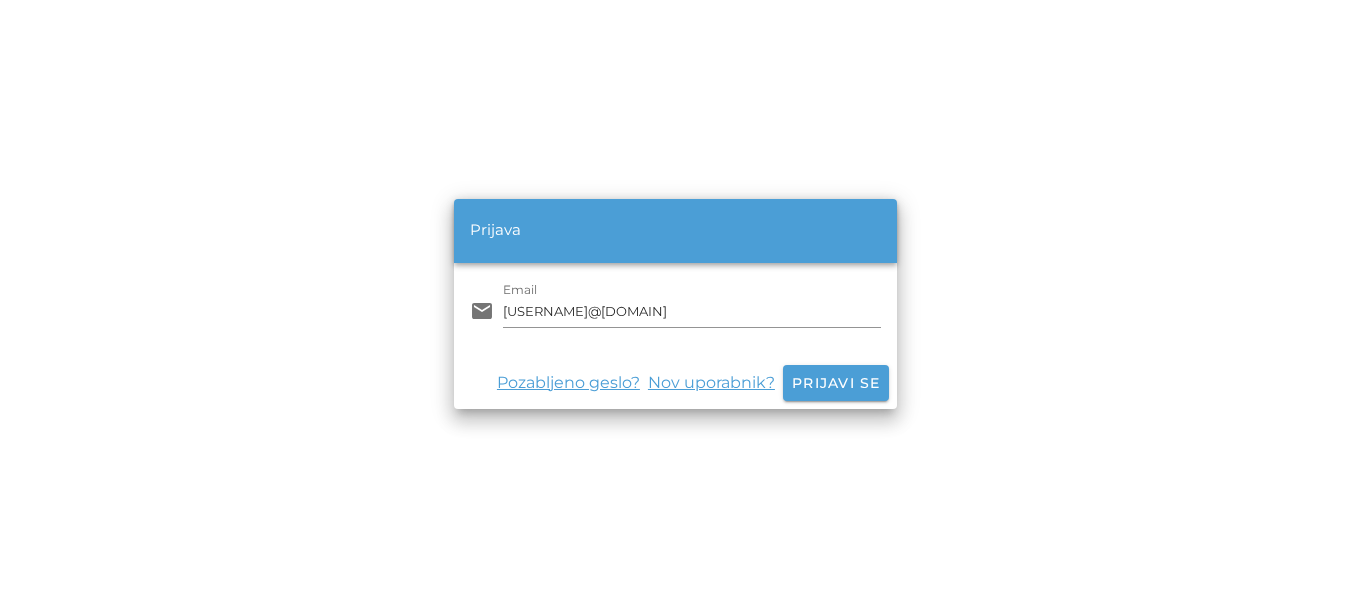 click on "Pozabljeno geslo?" at bounding box center (572, 383) 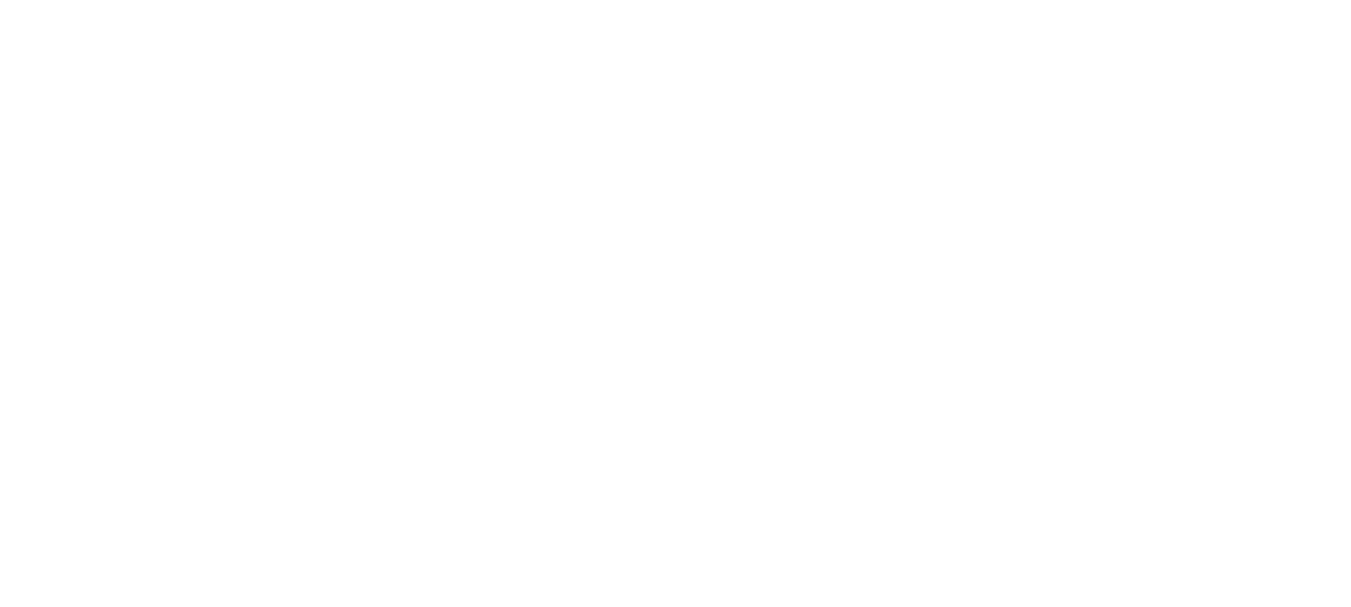 scroll, scrollTop: 0, scrollLeft: 0, axis: both 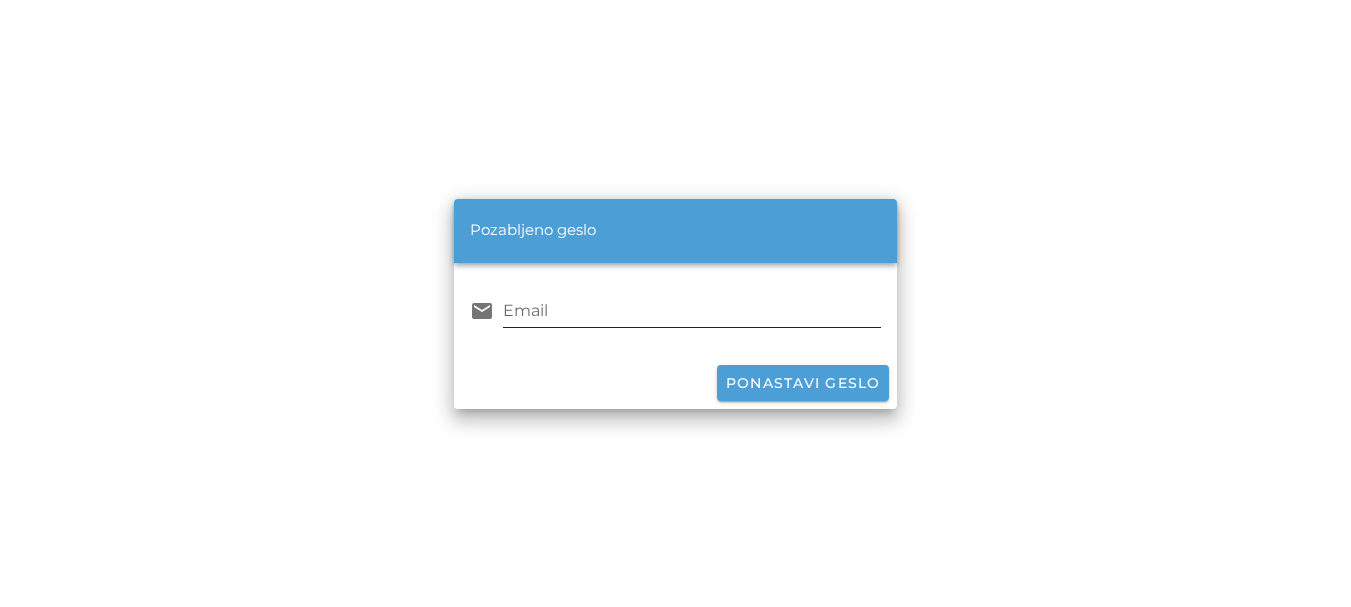 click on "Email" at bounding box center (691, 311) 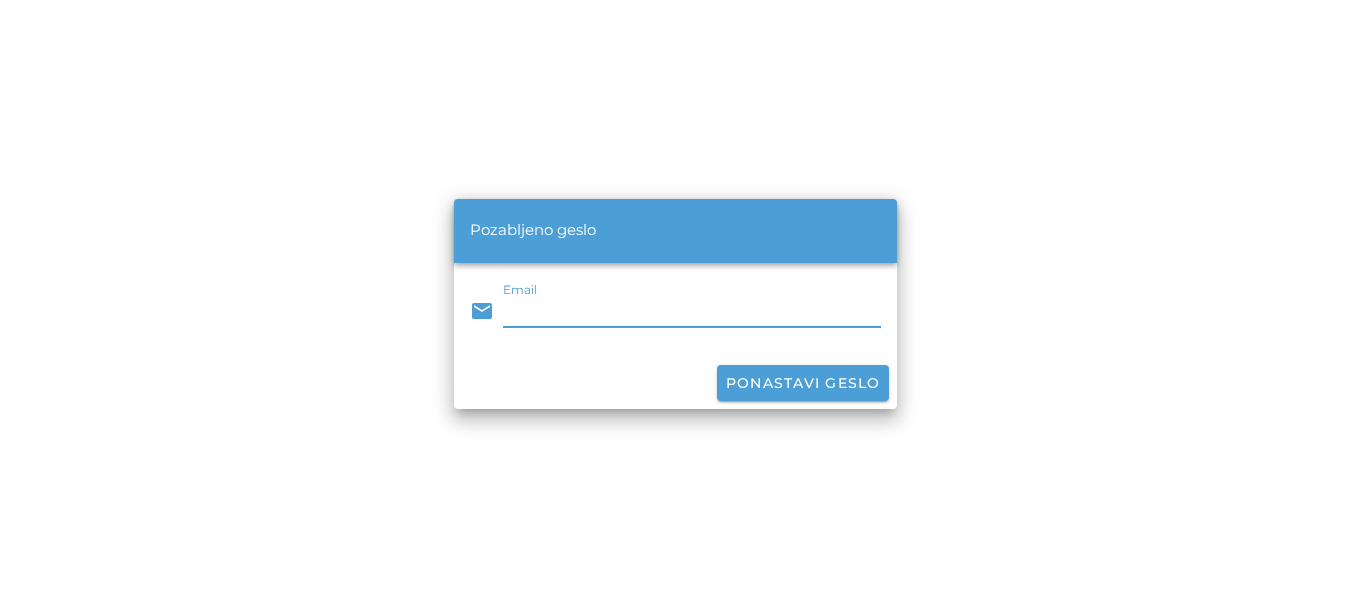 type on "[USERNAME]@[DOMAIN]" 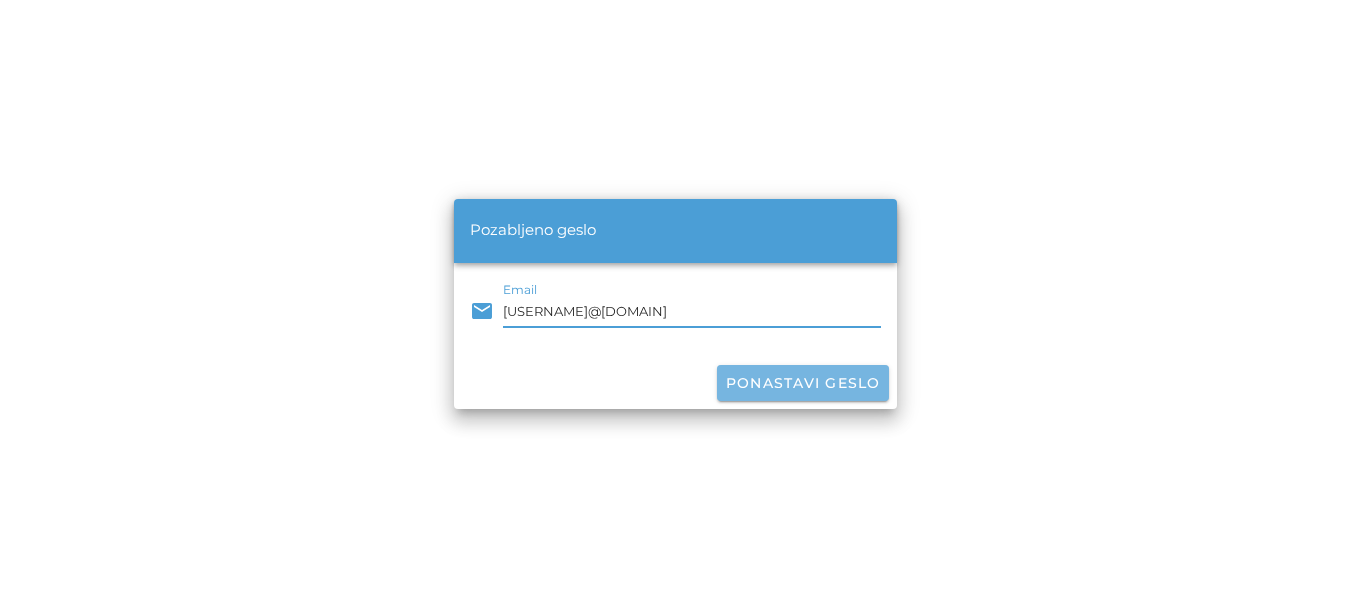 click on "Ponastavi geslo" at bounding box center (803, 383) 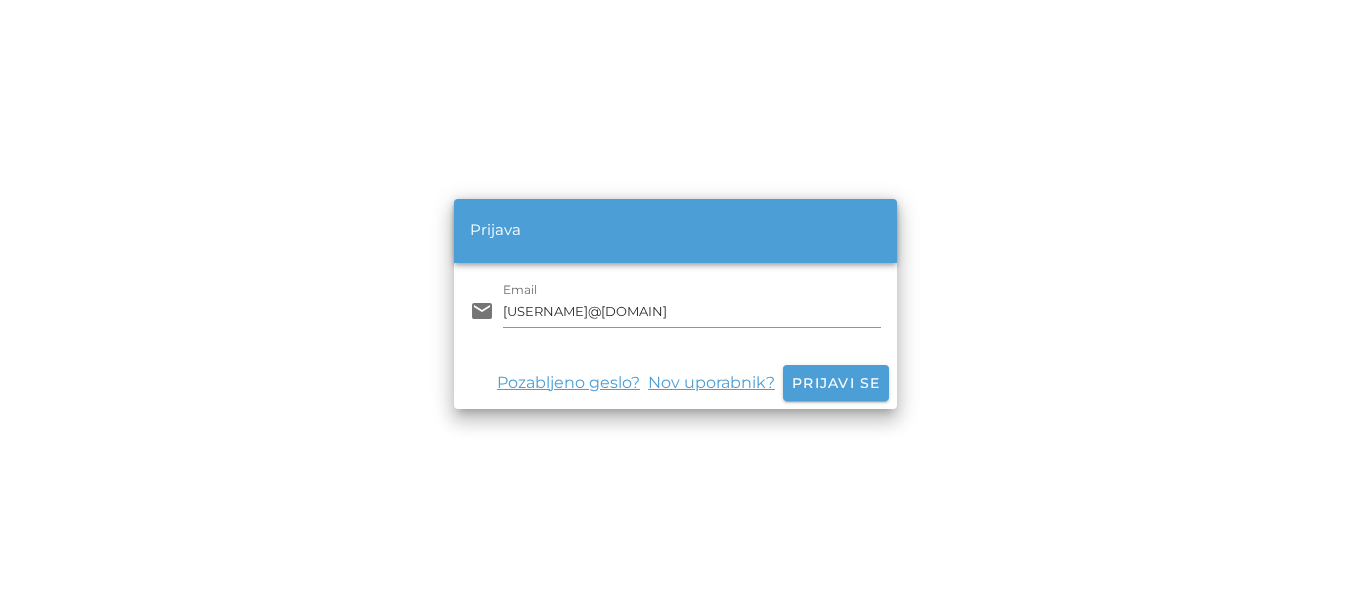 scroll, scrollTop: 0, scrollLeft: 0, axis: both 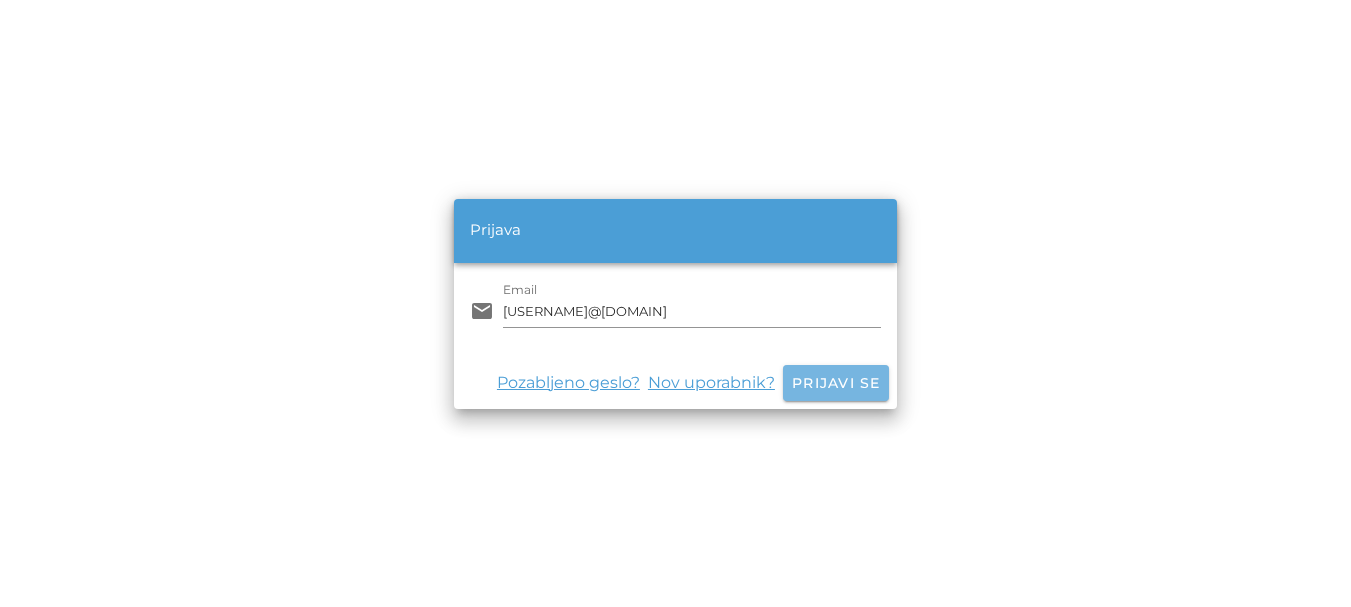 click on "Prijavi se" at bounding box center (836, 383) 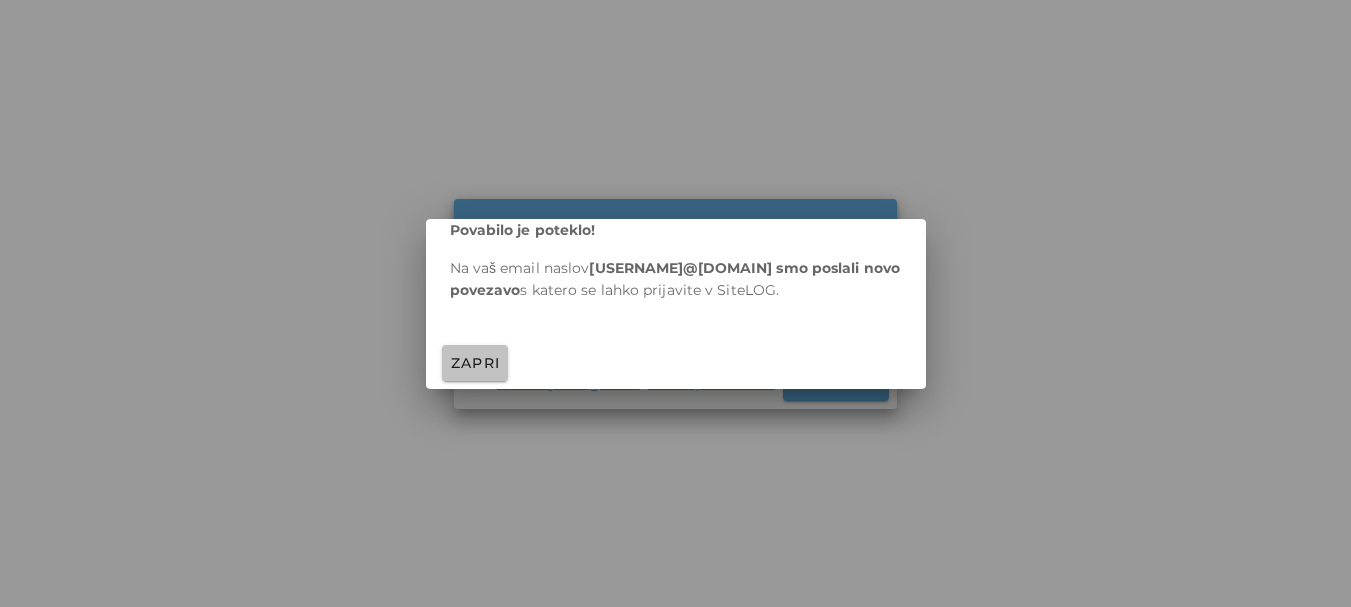 click on "Zapri" at bounding box center (475, 363) 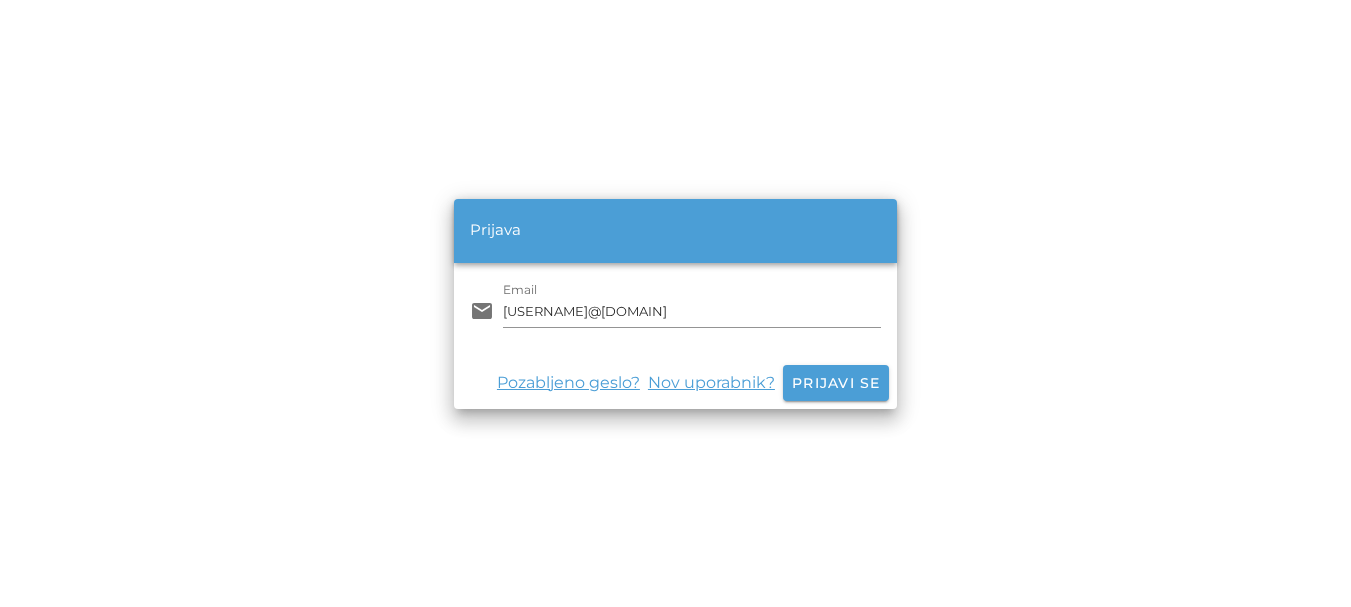 click on "Nov uporabnik?" at bounding box center [715, 383] 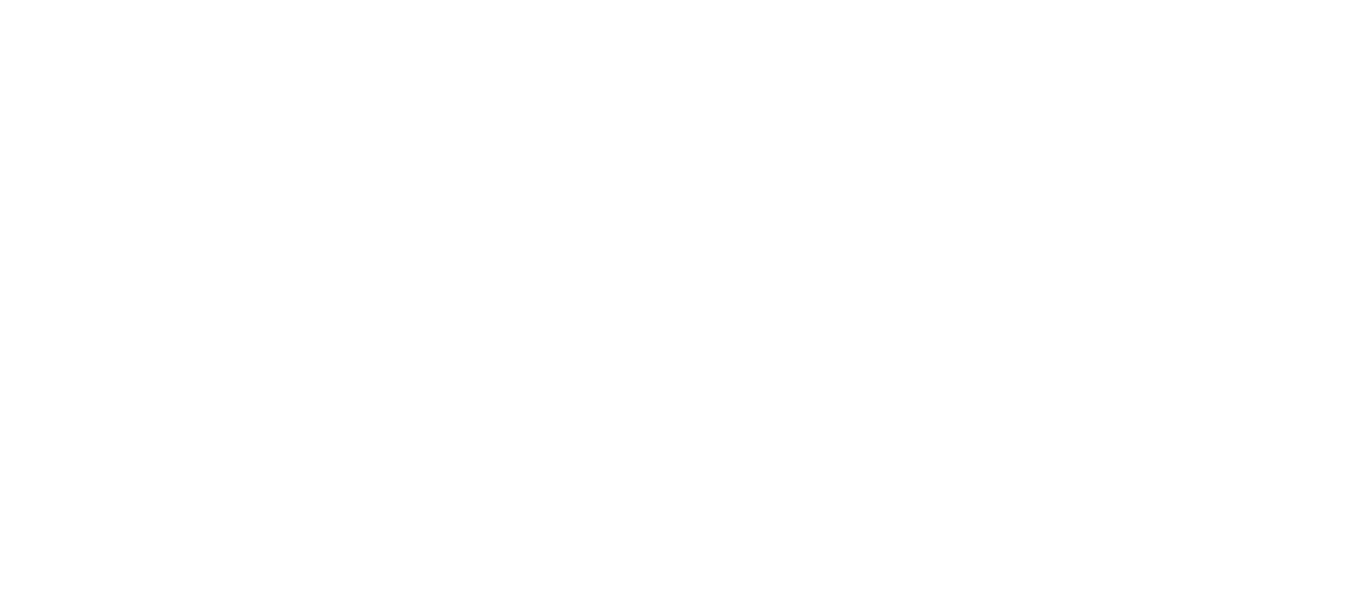 scroll, scrollTop: 0, scrollLeft: 0, axis: both 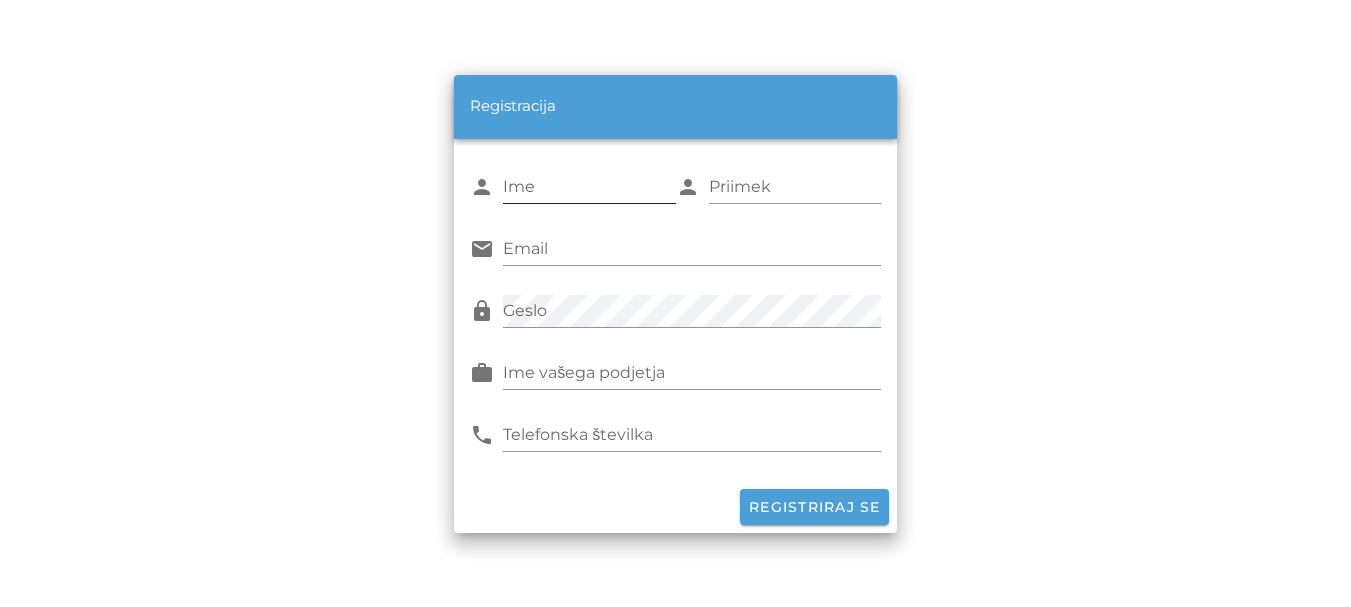 click on "Ime" at bounding box center (589, 187) 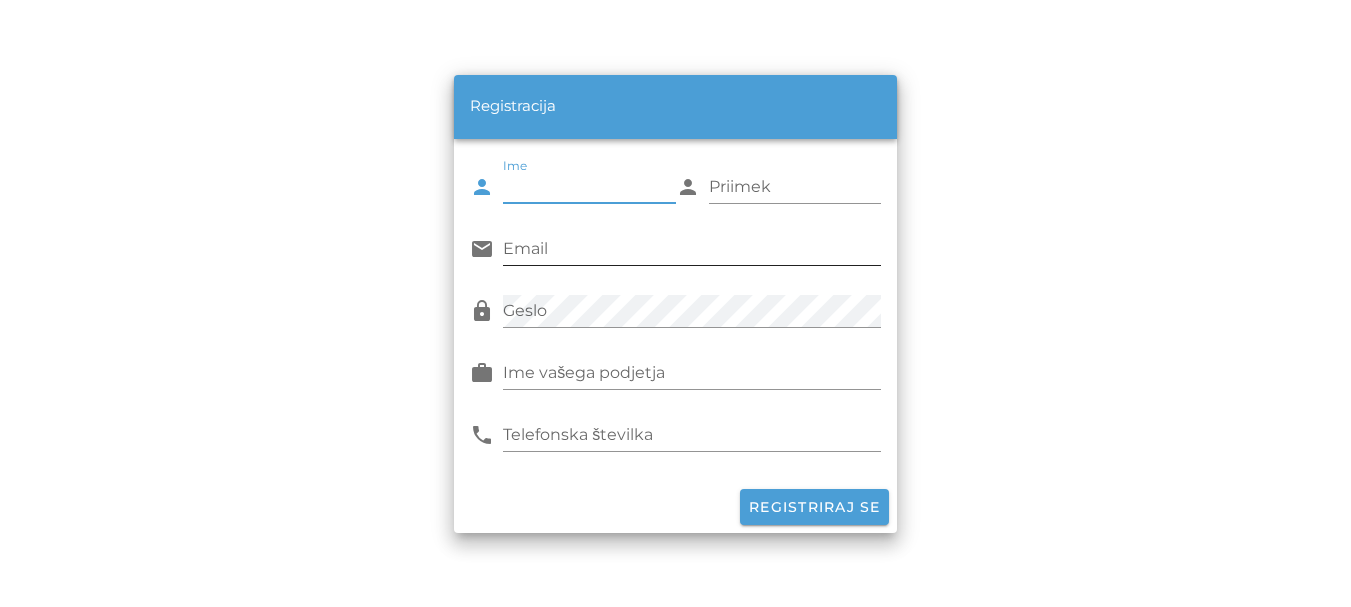 type on "Uroš" 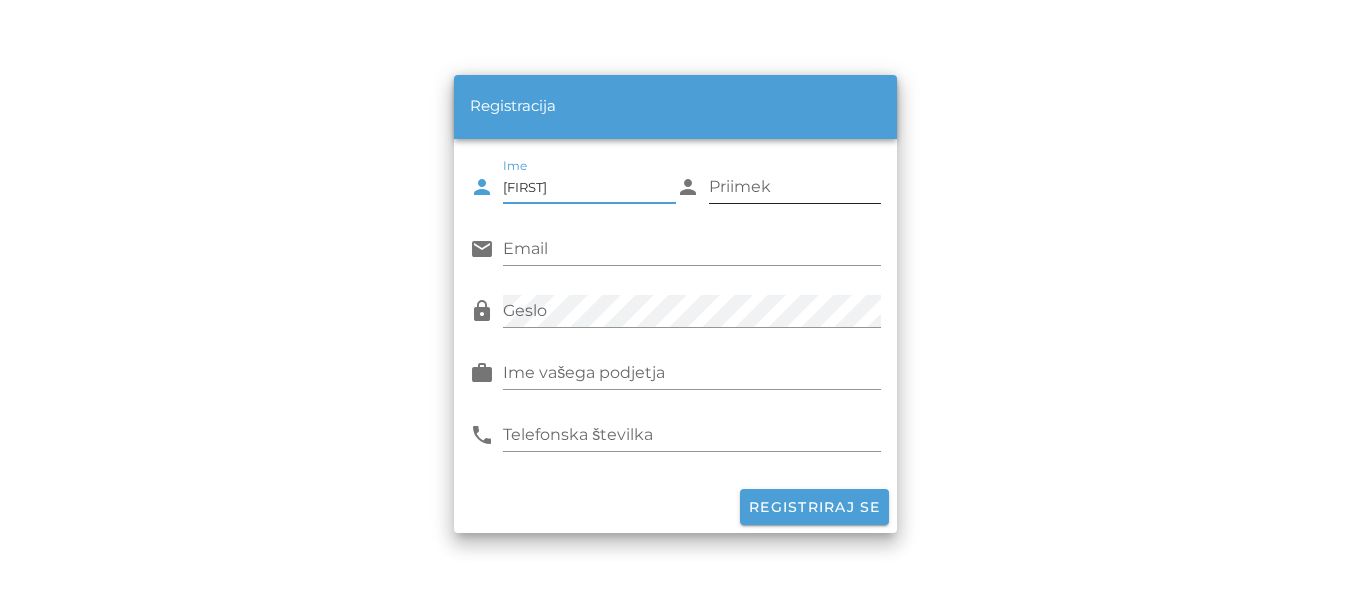 click on "Priimek" at bounding box center (795, 187) 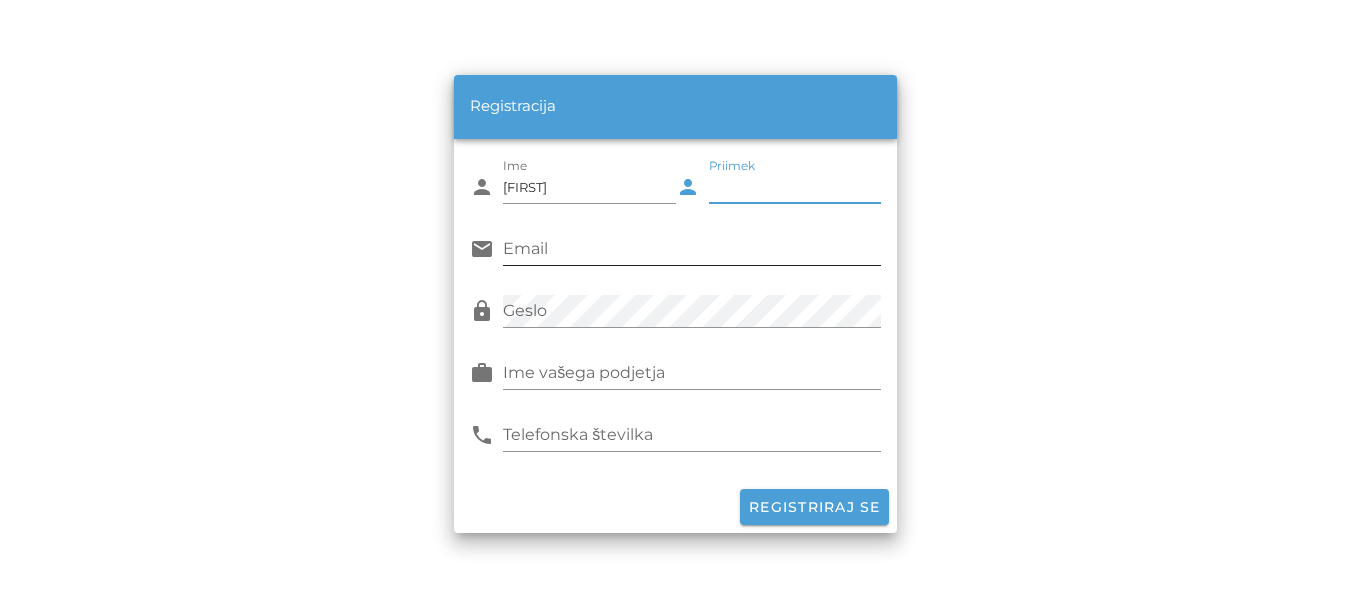 type on "Možina" 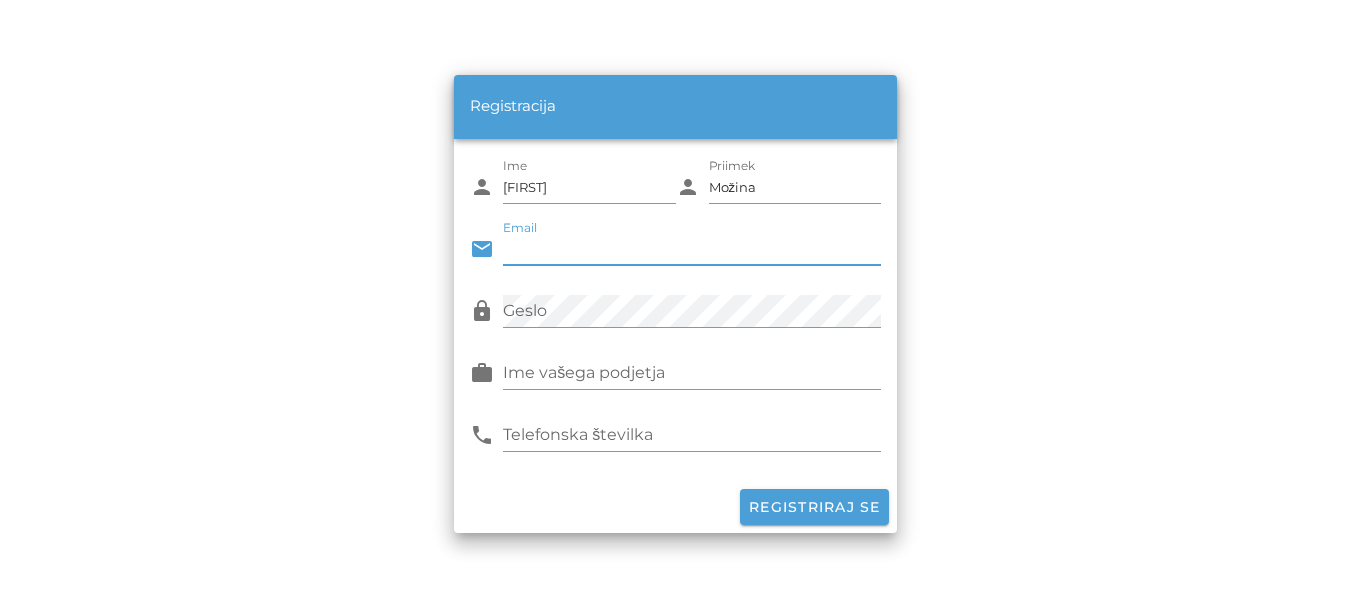 click on "Email" at bounding box center [691, 249] 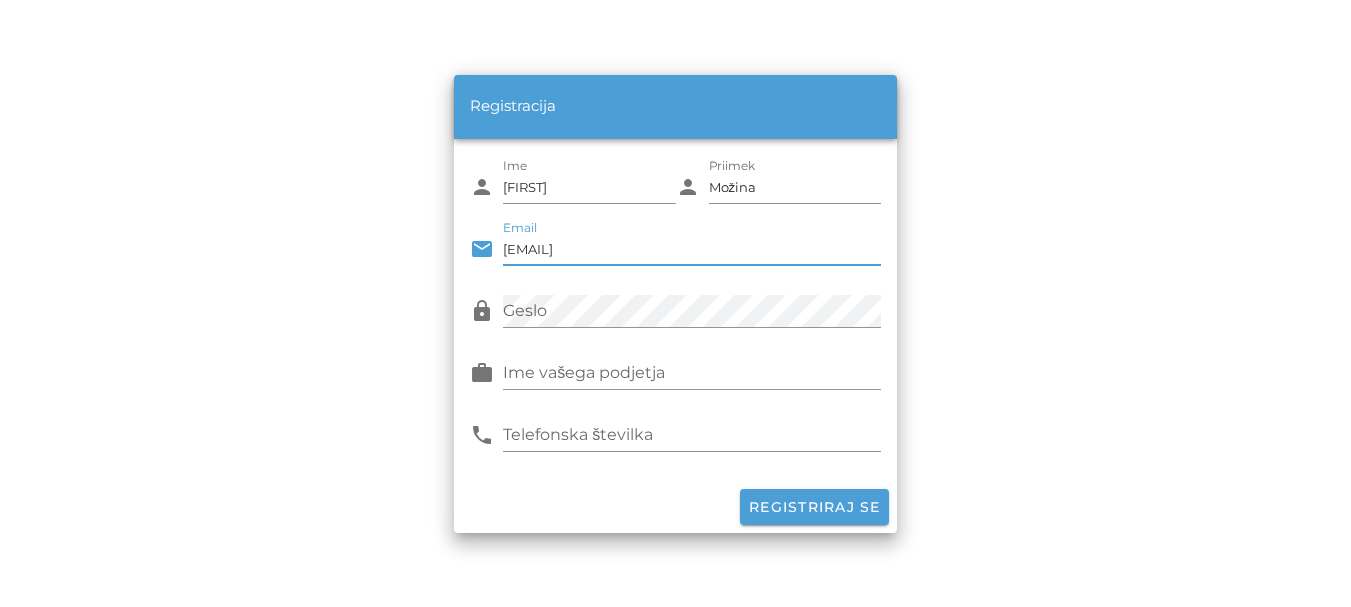 type on "040463165" 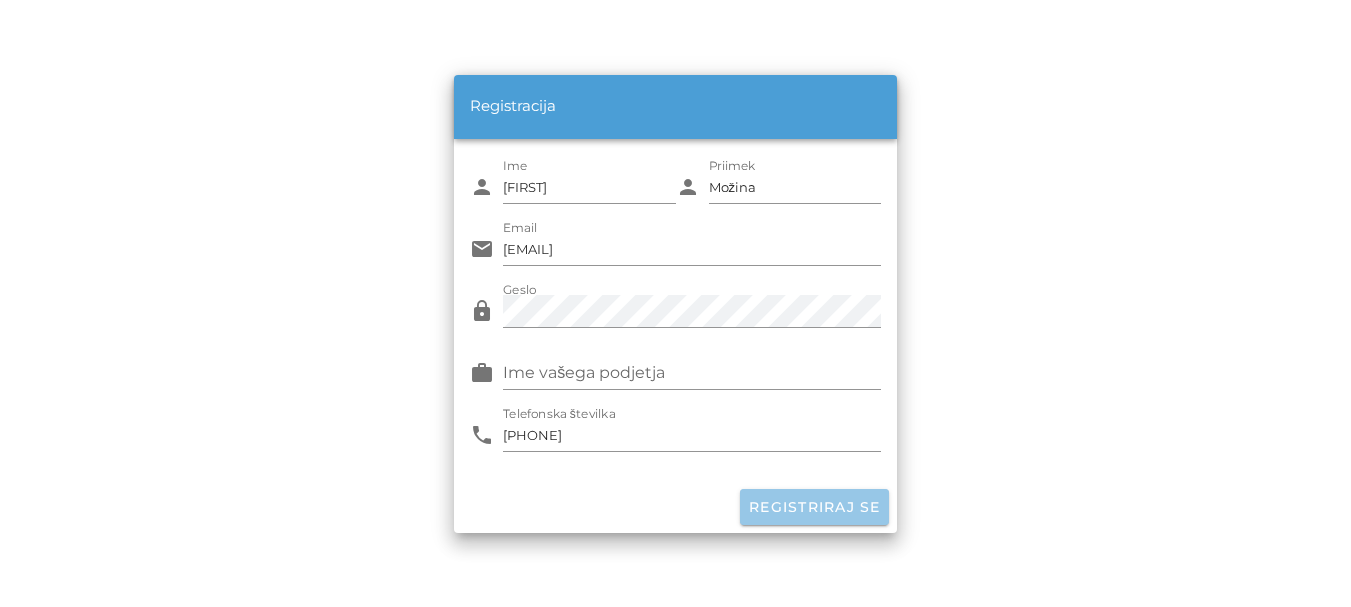 click on "Registriraj se" at bounding box center (814, 507) 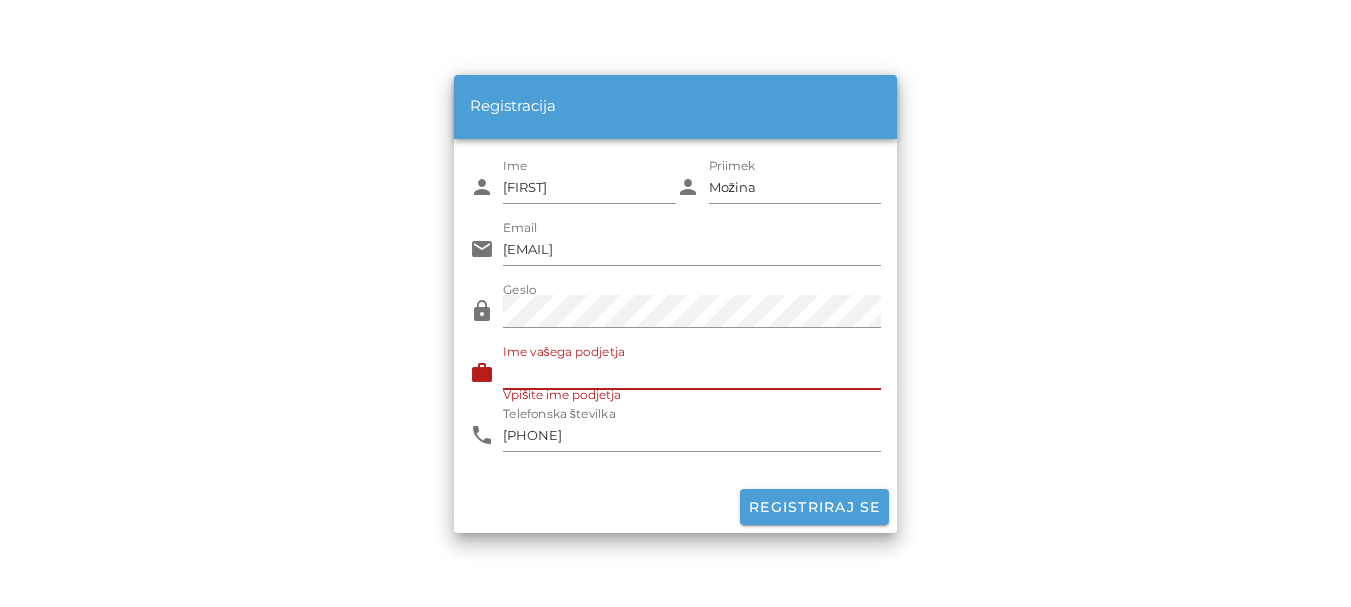click on "Ime vašega podjetja" at bounding box center [691, 373] 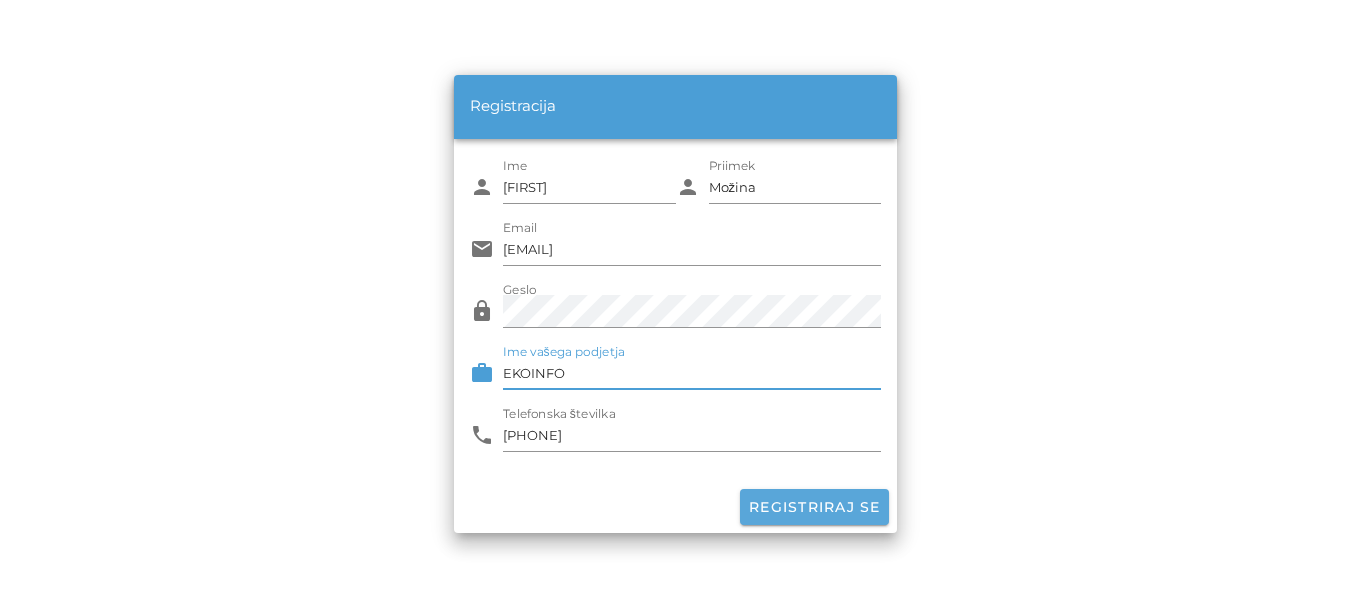 type on "EKOINFO" 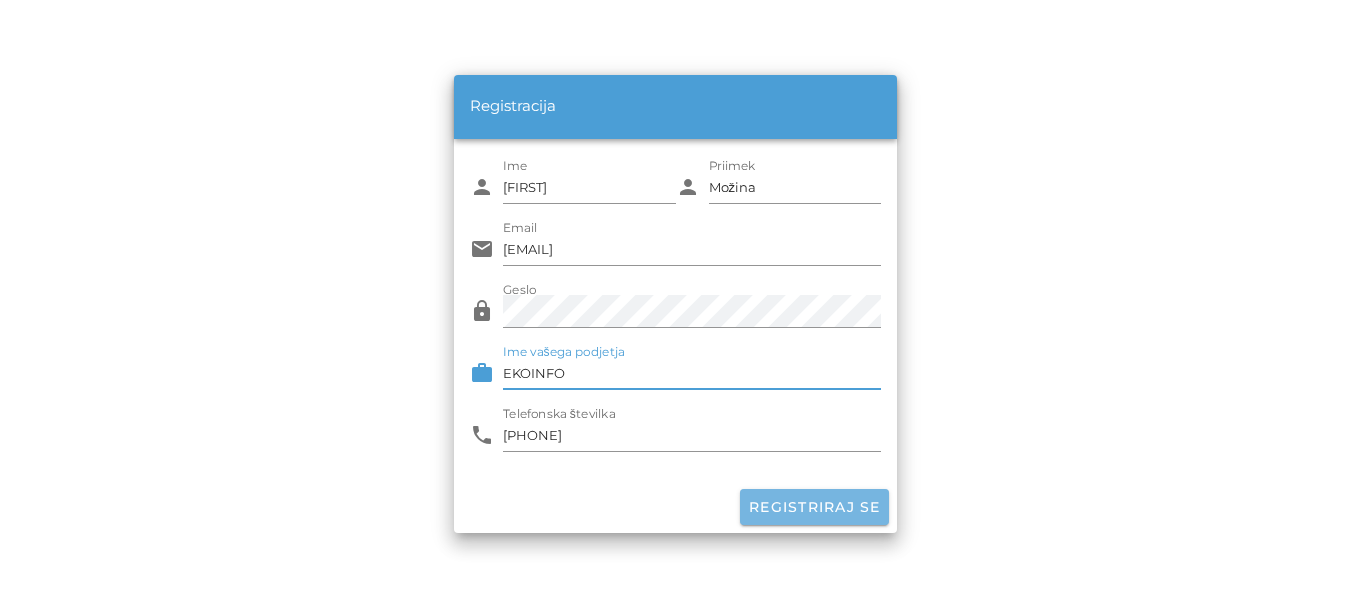 click on "Registriraj se" at bounding box center (814, 507) 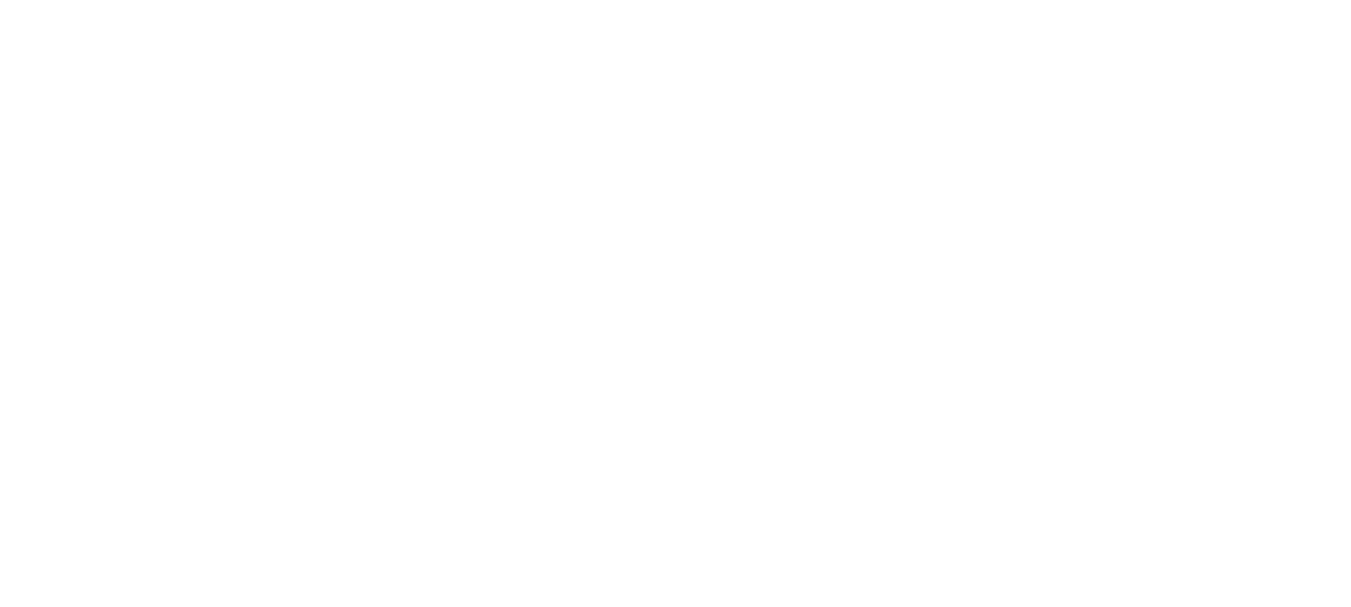 scroll, scrollTop: 0, scrollLeft: 0, axis: both 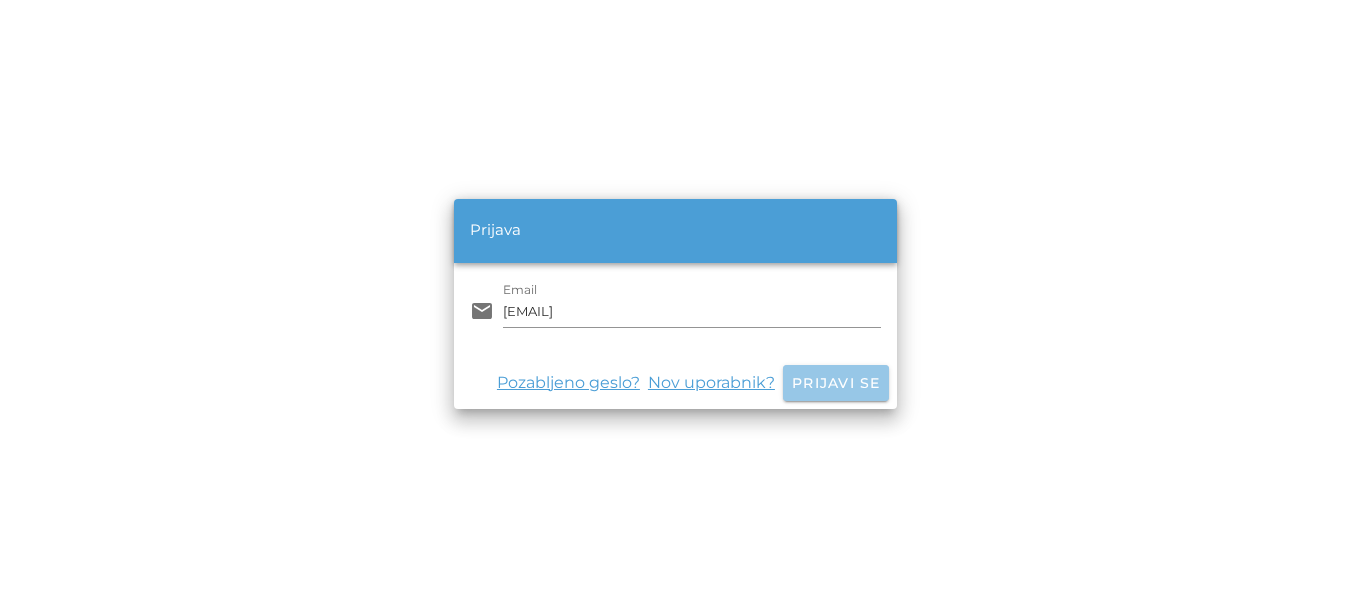 click on "Prijavi se" at bounding box center (836, 383) 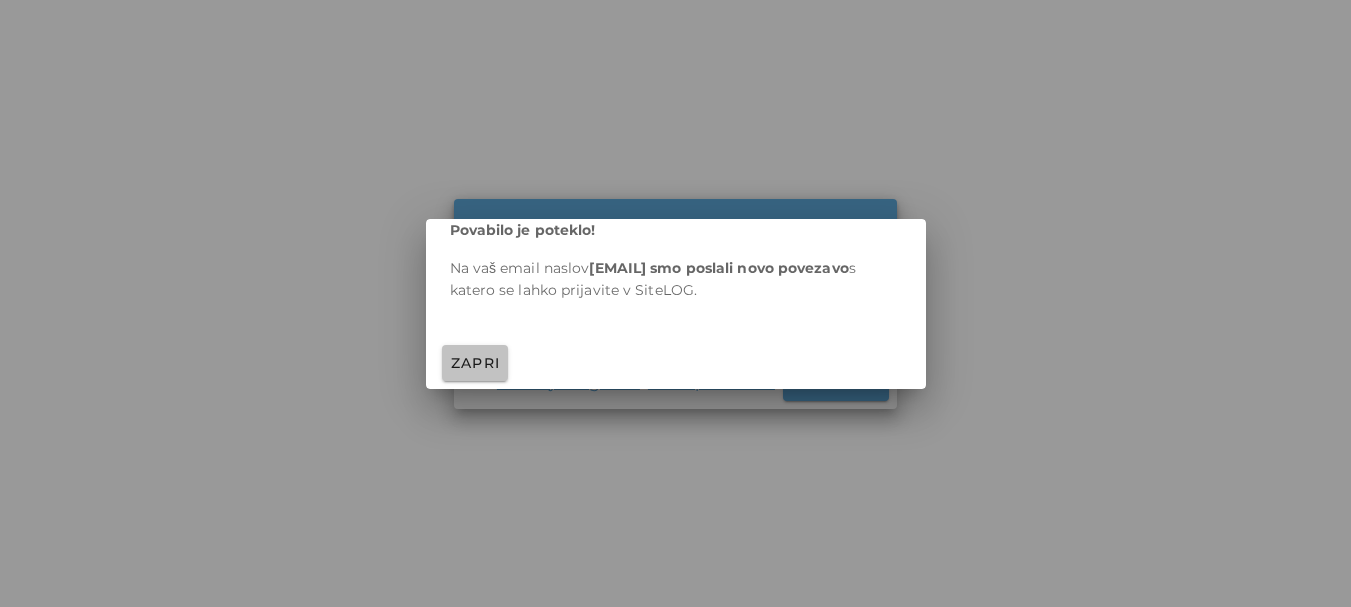 click on "Zapri" at bounding box center (475, 363) 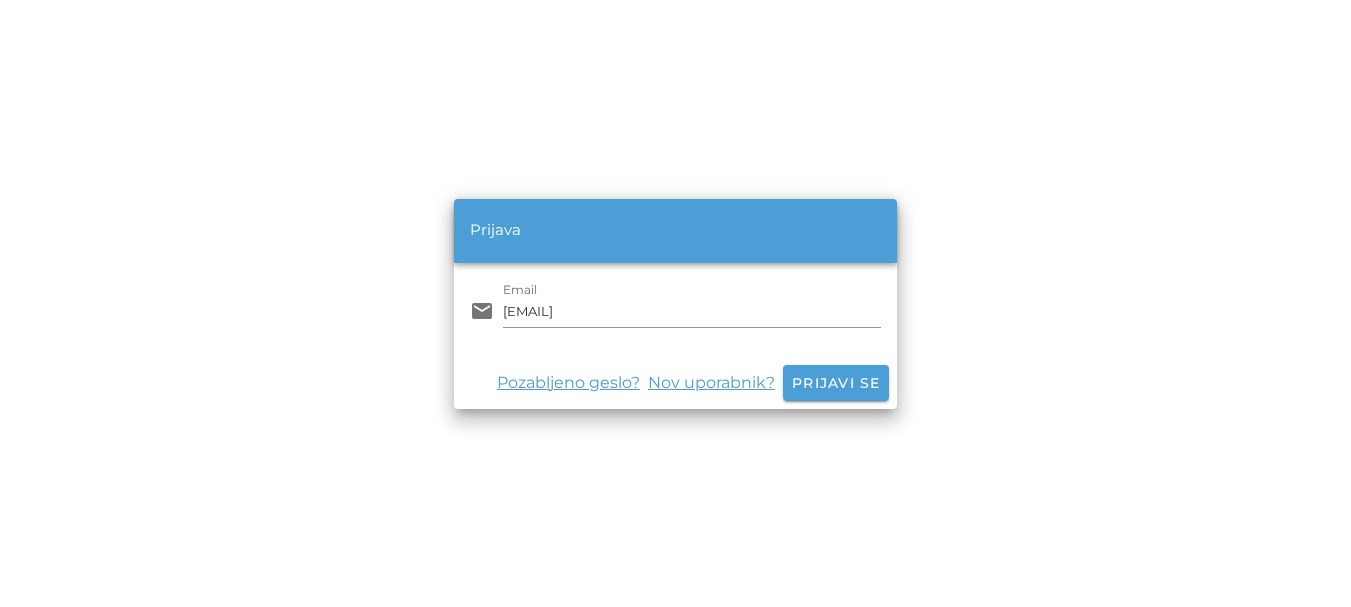 click on "Pozabljeno geslo?" at bounding box center (572, 383) 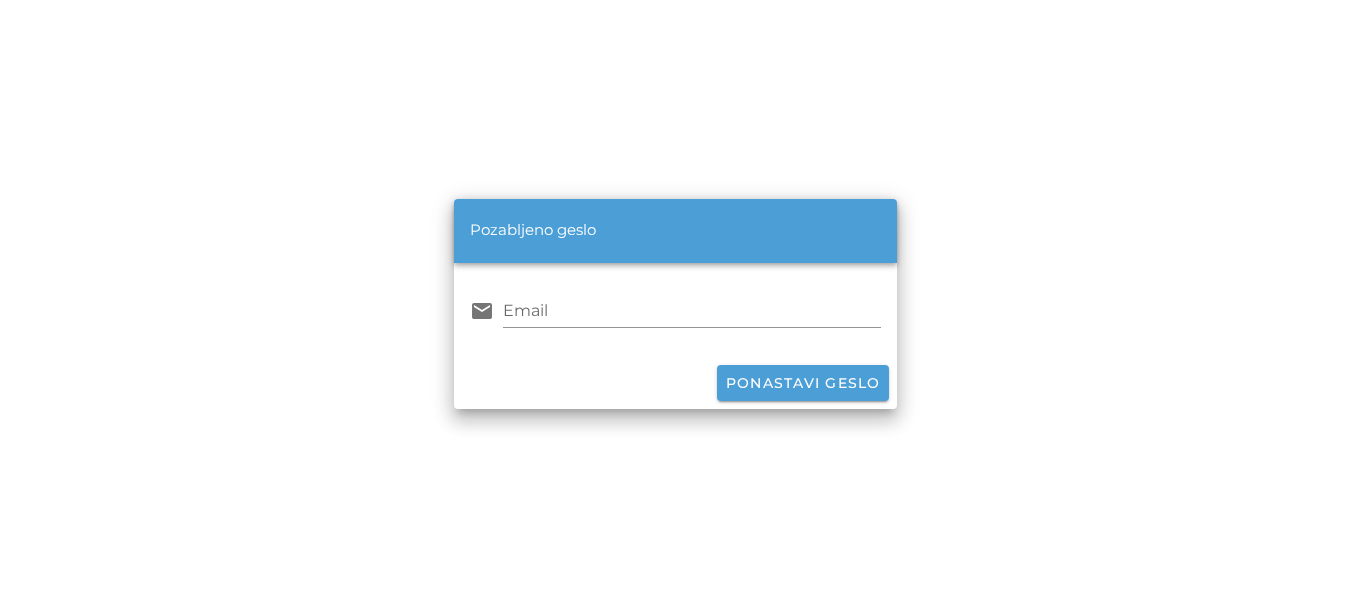 scroll, scrollTop: 0, scrollLeft: 0, axis: both 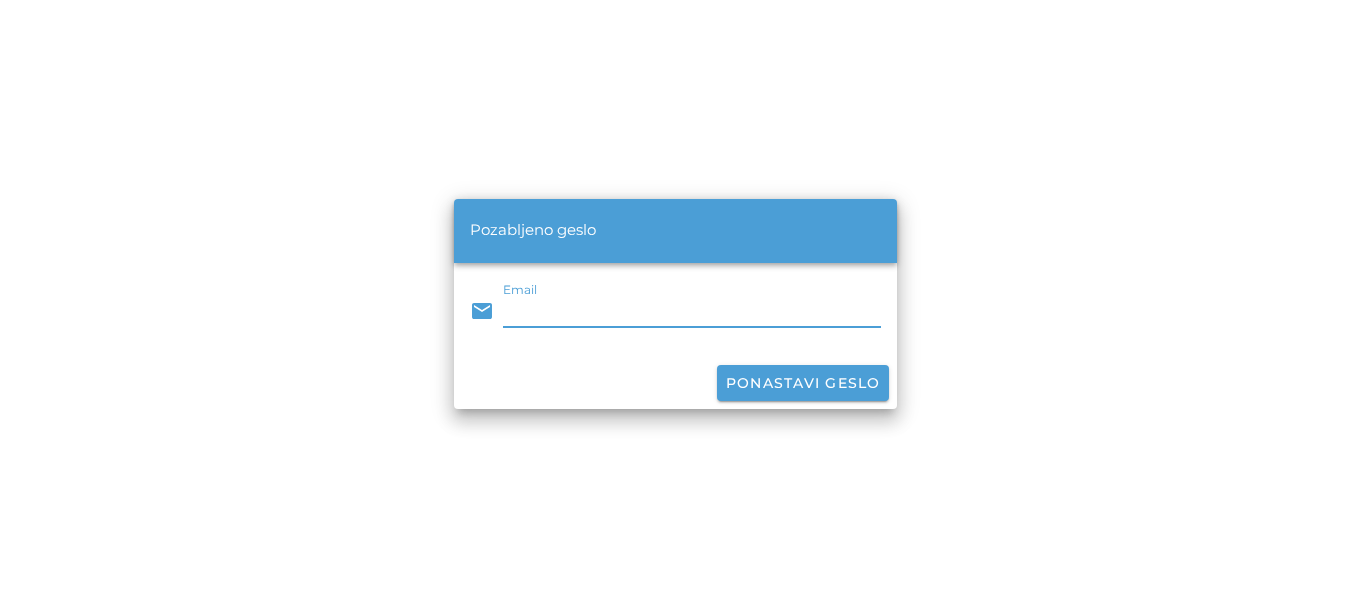 click on "Email" at bounding box center (691, 311) 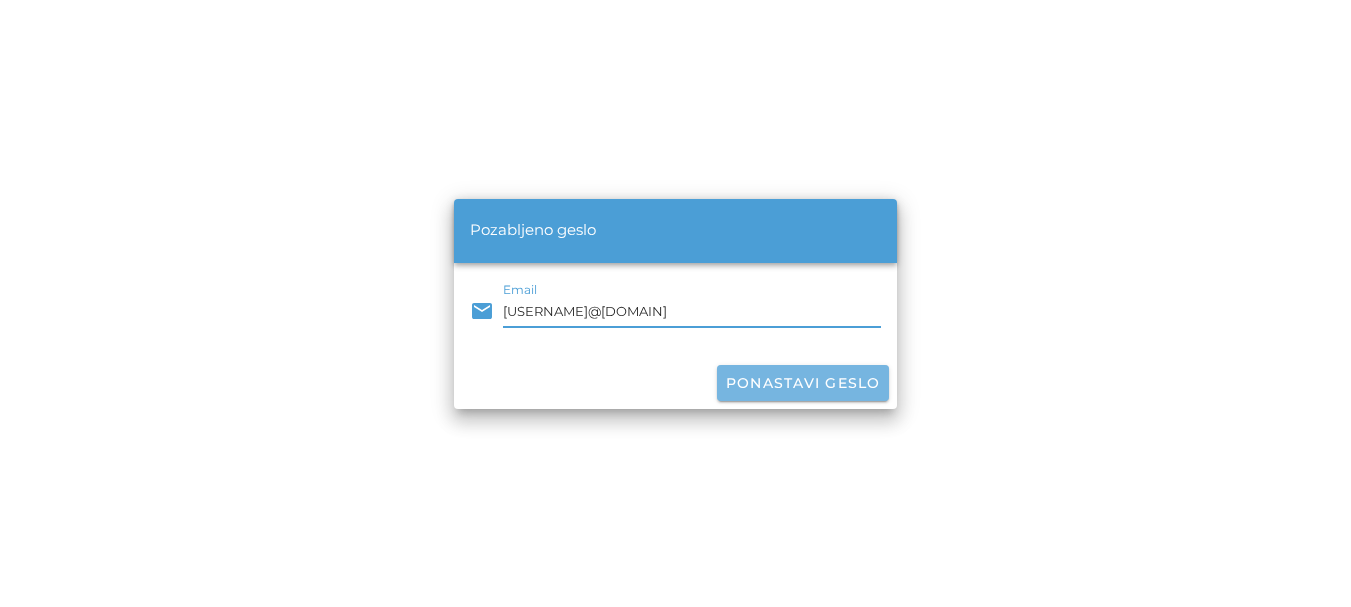 click on "Ponastavi geslo" at bounding box center (803, 383) 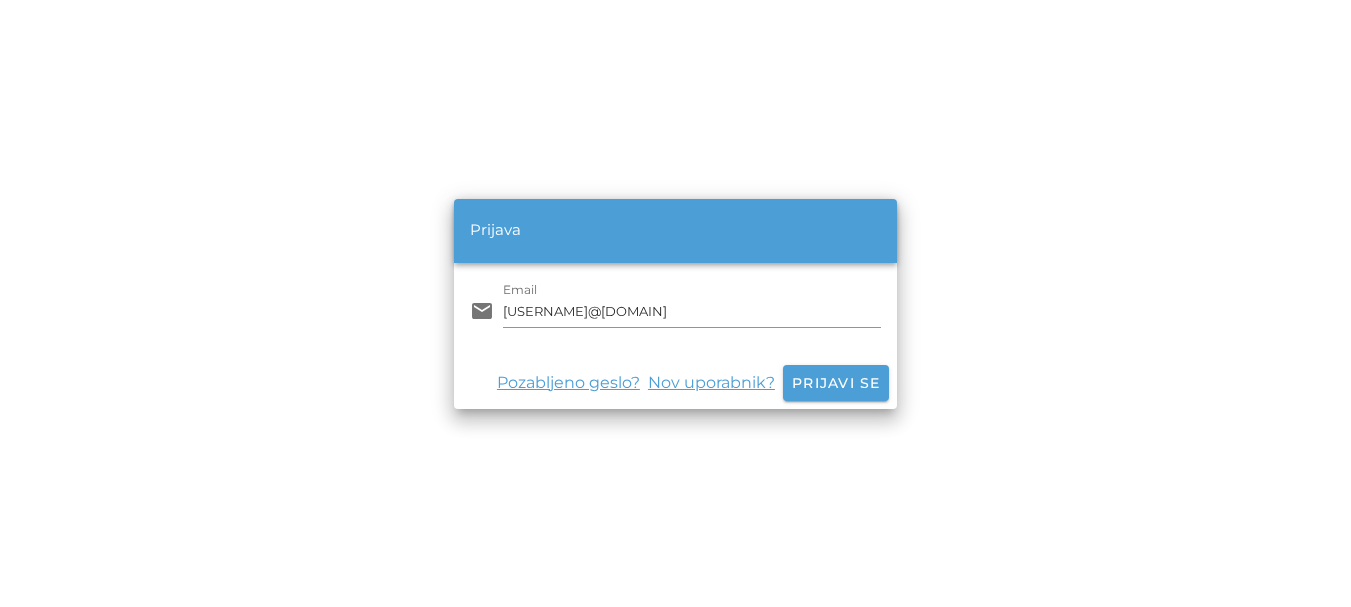 scroll, scrollTop: 0, scrollLeft: 0, axis: both 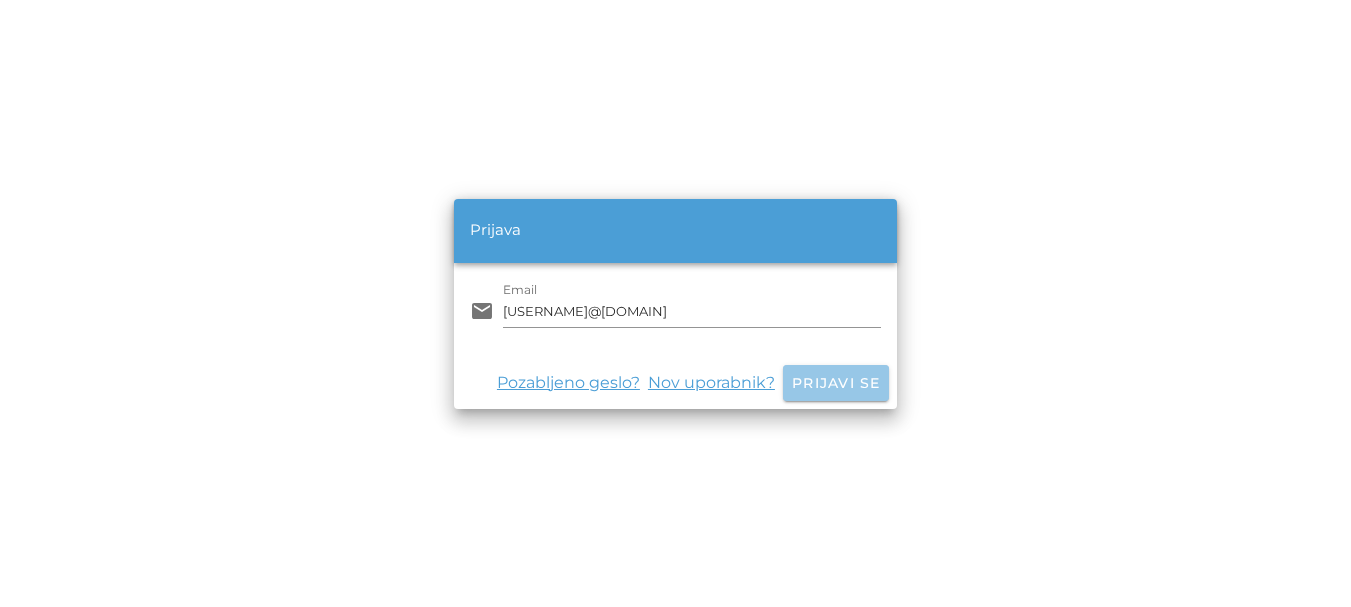 click on "Prijavi se" at bounding box center [836, 383] 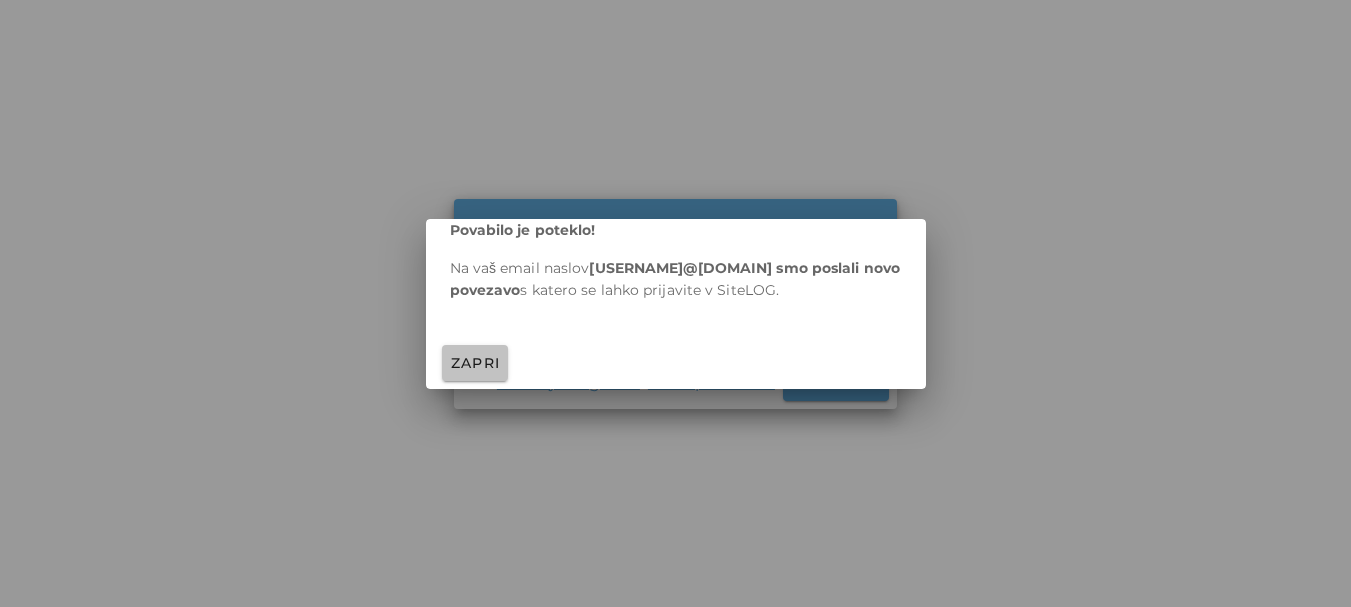 click on "Zapri" at bounding box center [475, 363] 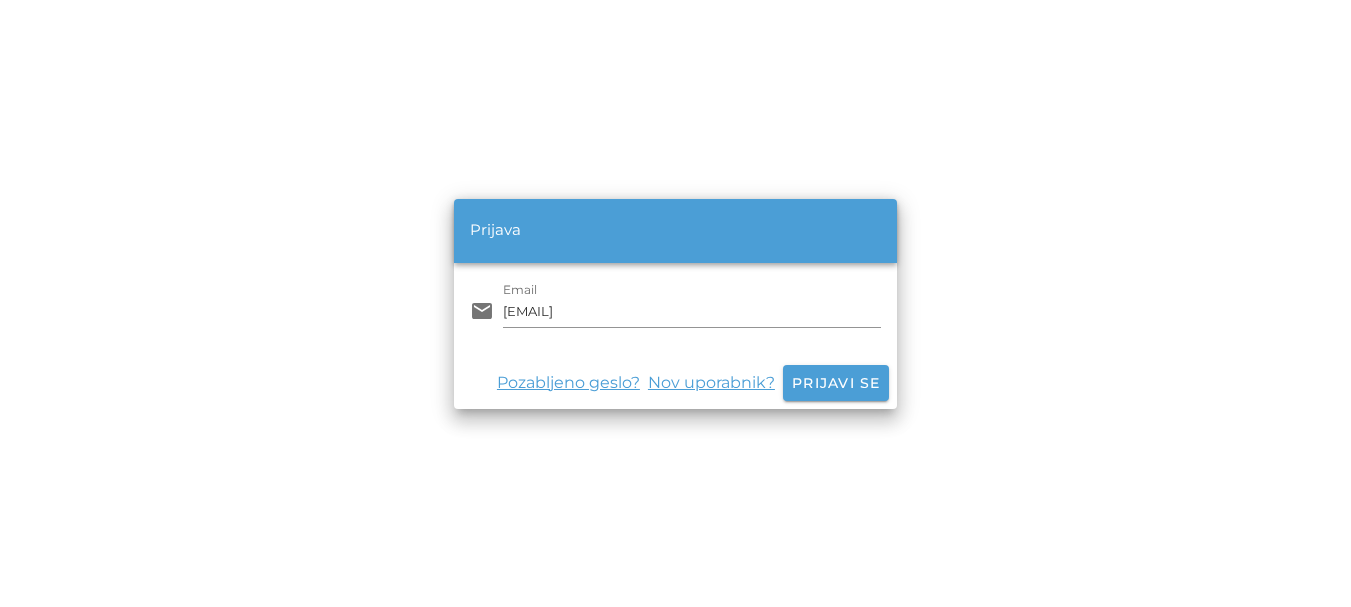 scroll, scrollTop: 0, scrollLeft: 0, axis: both 